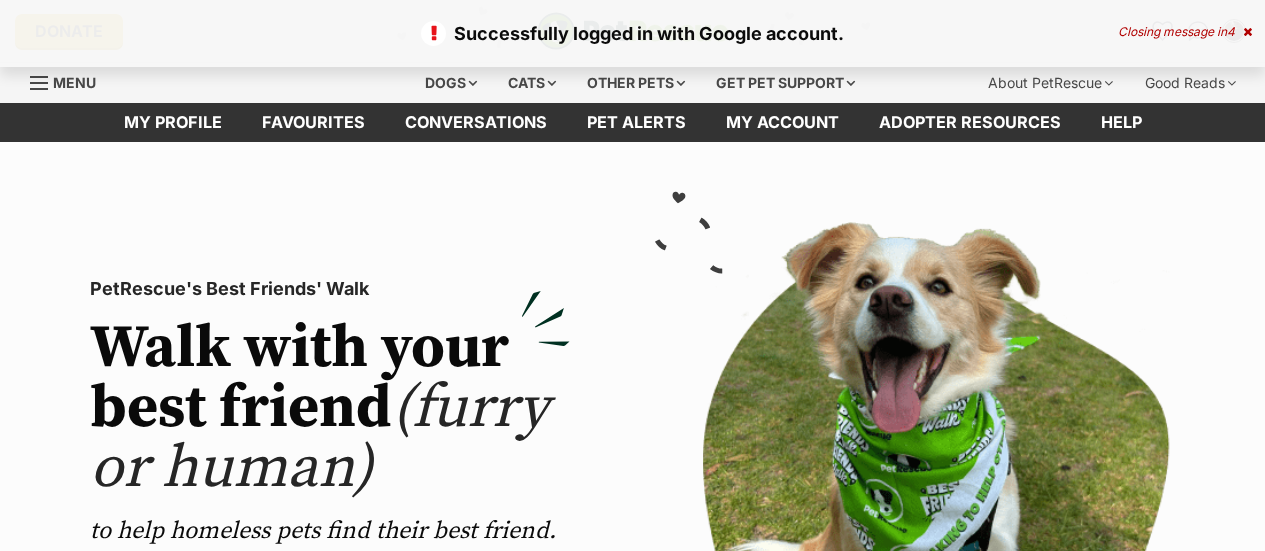 click at bounding box center [1247, 32] 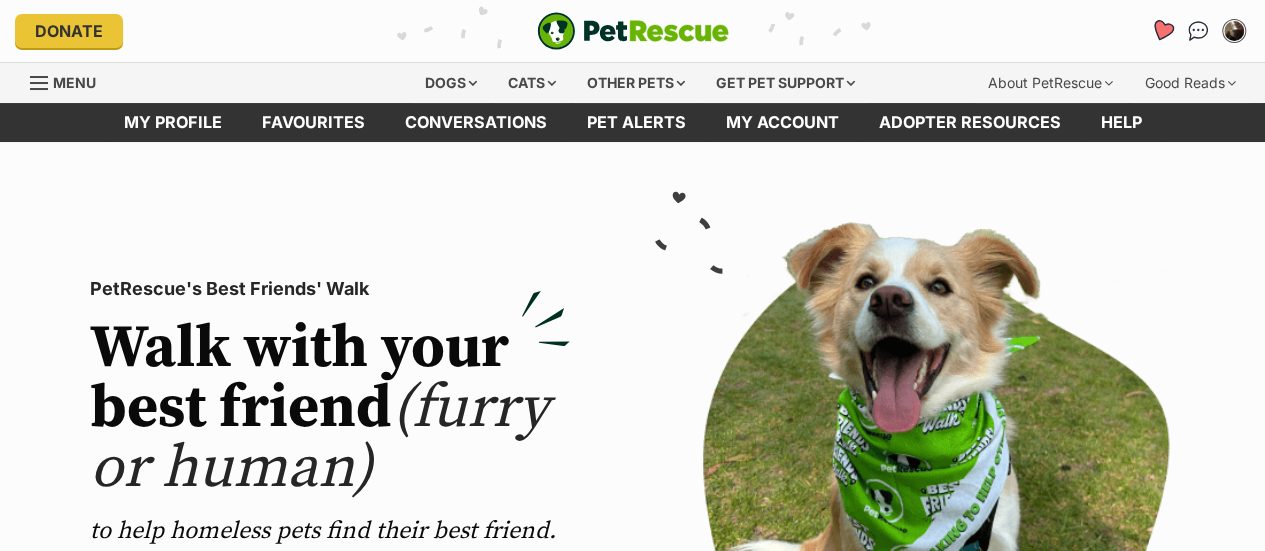 scroll, scrollTop: 0, scrollLeft: 0, axis: both 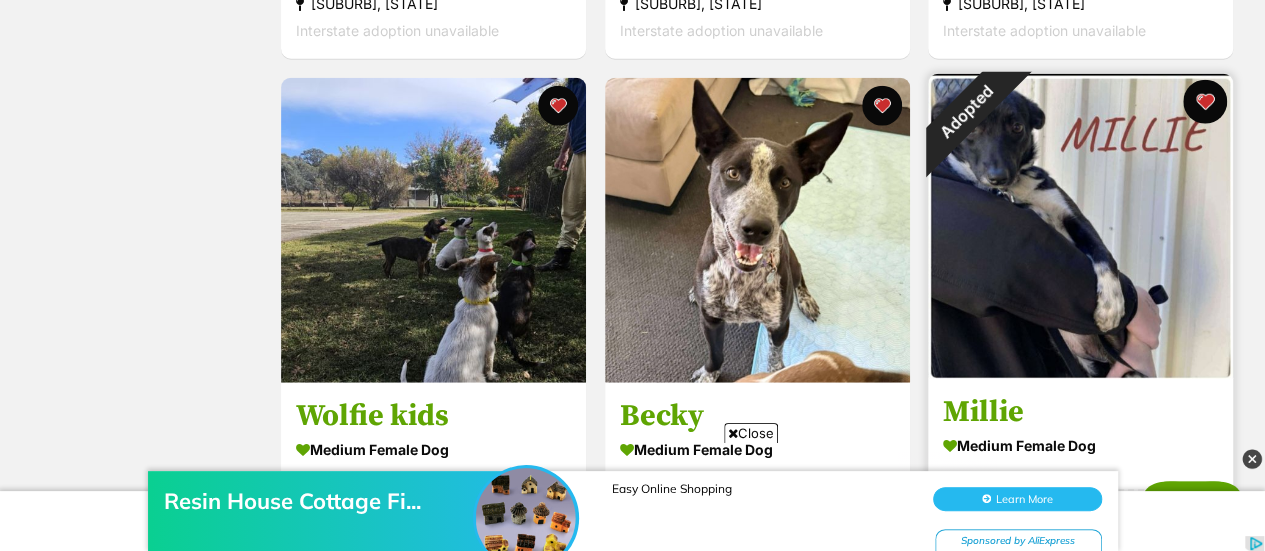 click at bounding box center [1205, 102] 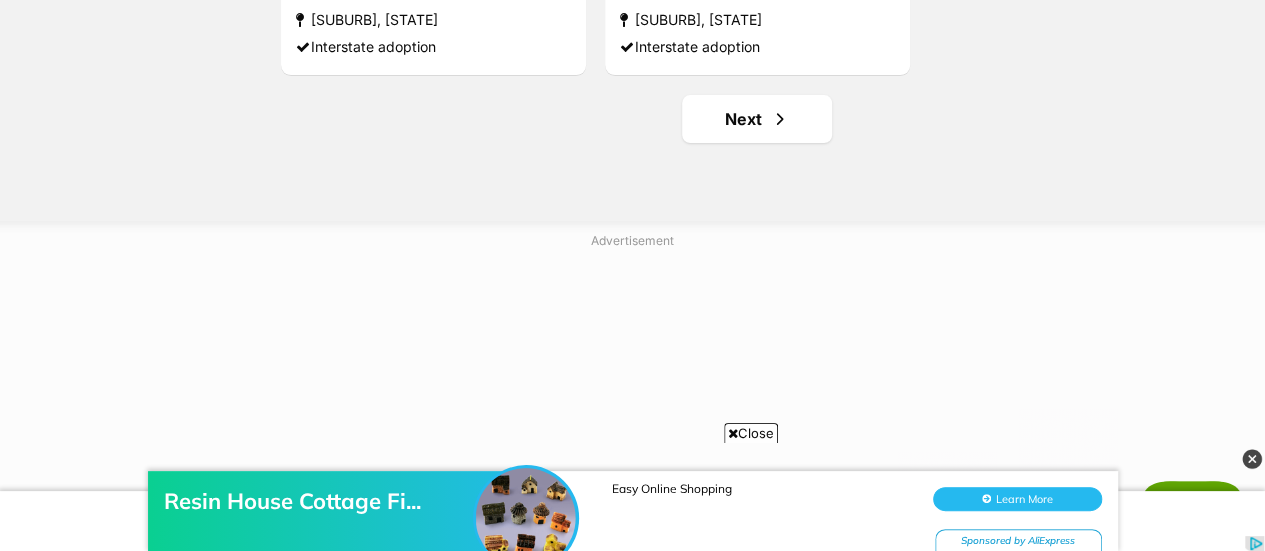 scroll, scrollTop: 3975, scrollLeft: 0, axis: vertical 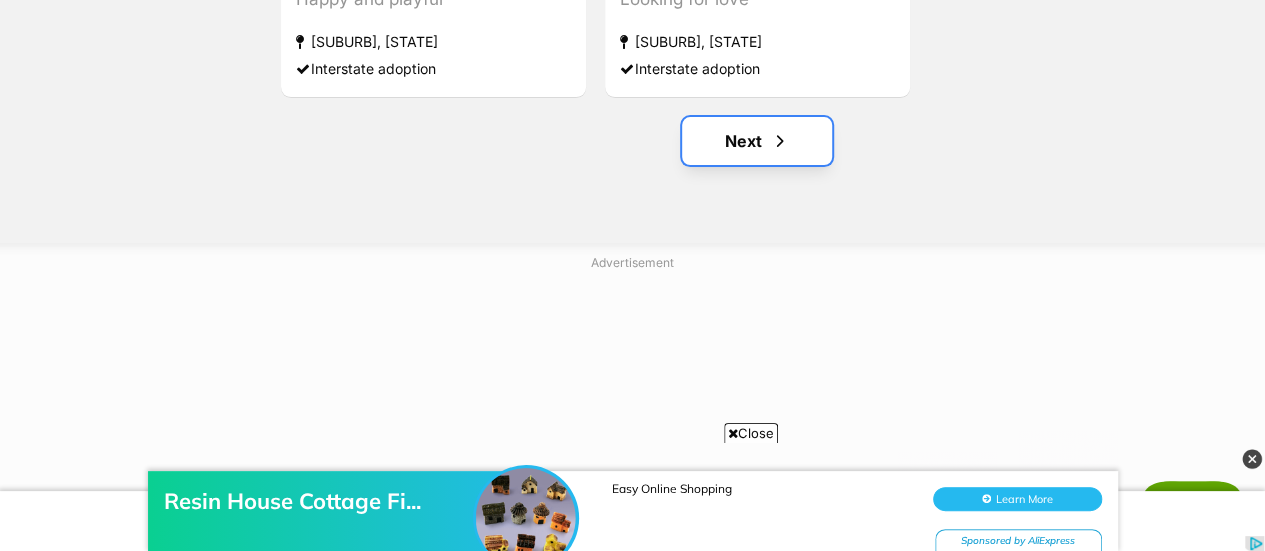 click on "Next" at bounding box center (757, 141) 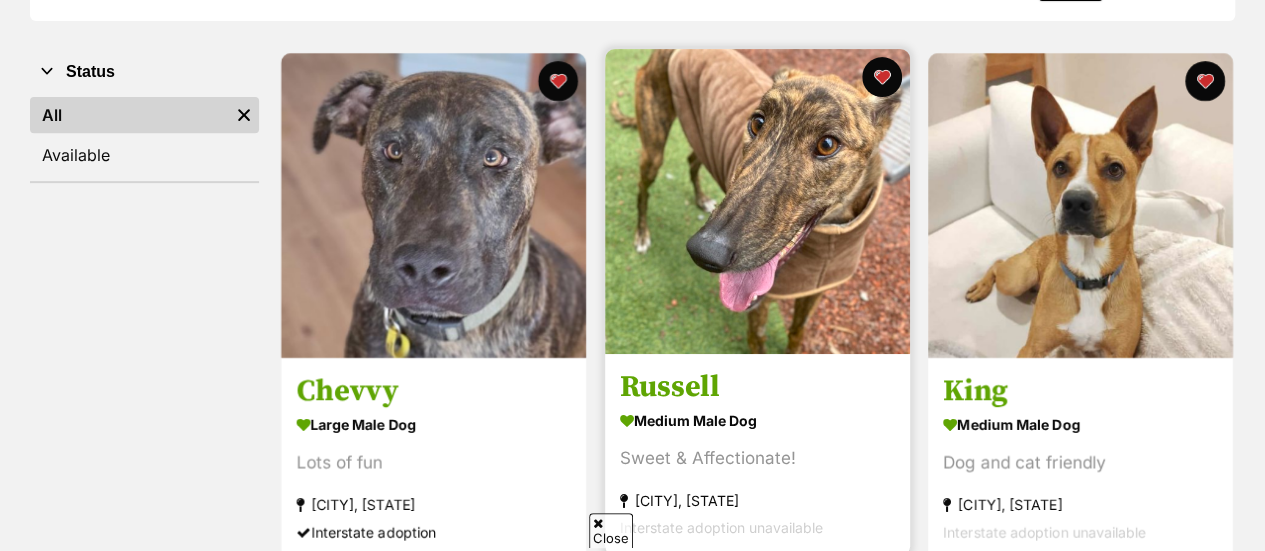 scroll, scrollTop: 0, scrollLeft: 0, axis: both 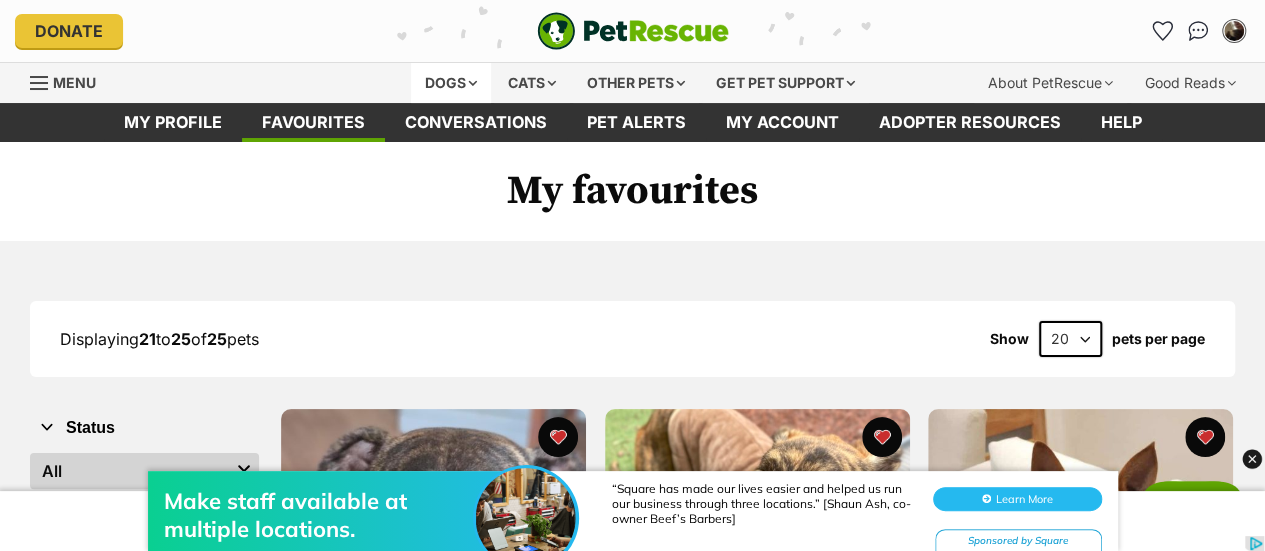 click on "Dogs" at bounding box center (451, 83) 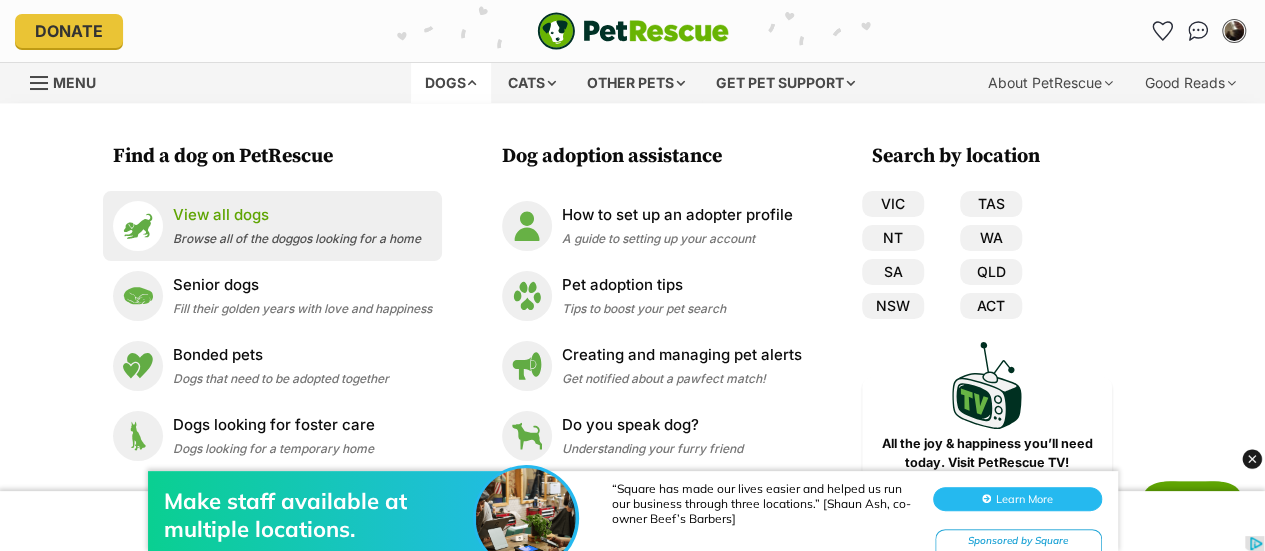 click on "Browse all of the doggos looking for a home" at bounding box center [297, 238] 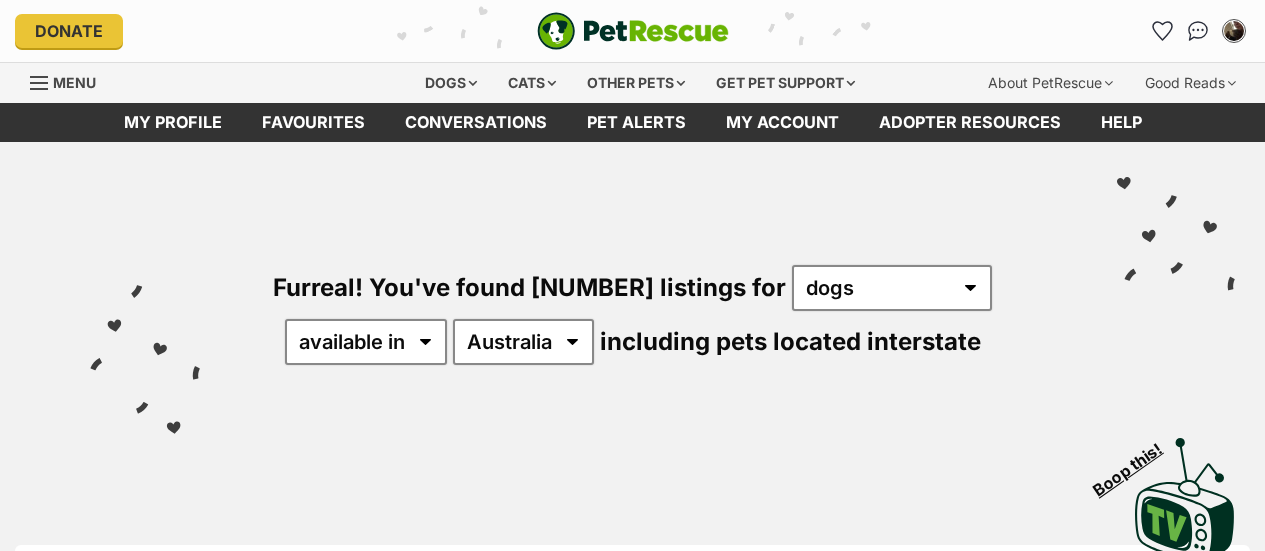 scroll, scrollTop: 0, scrollLeft: 0, axis: both 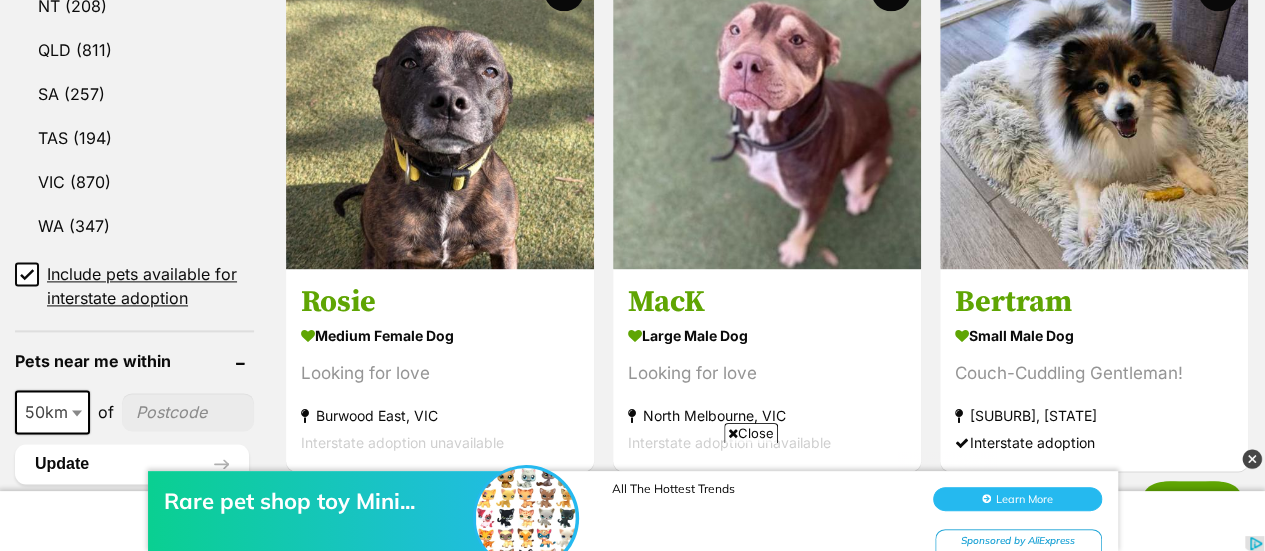 click on "50km" at bounding box center (52, 412) 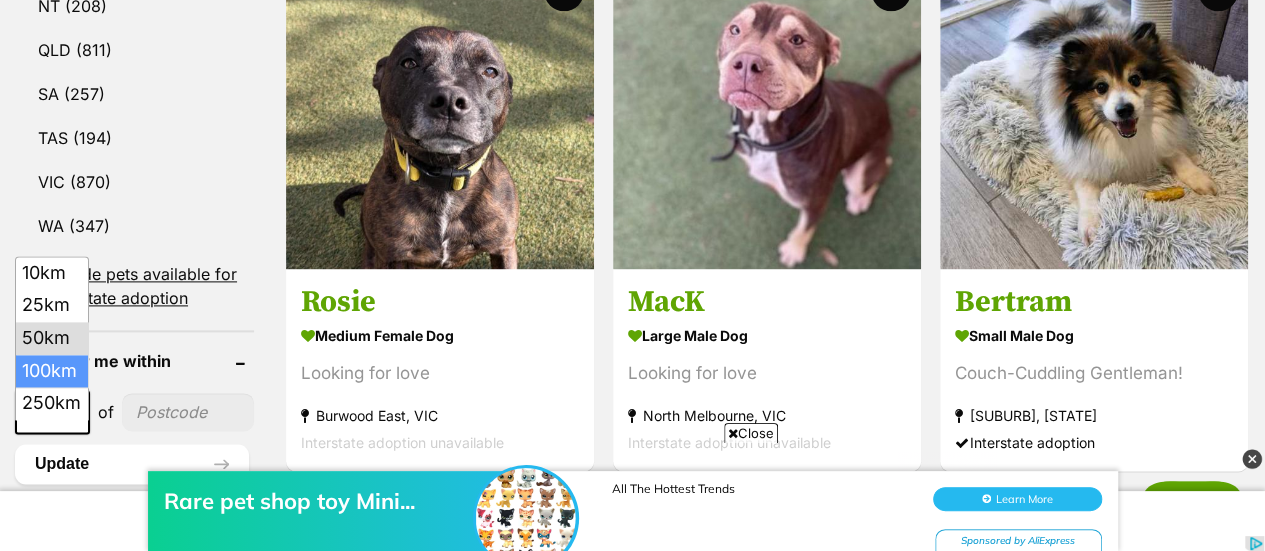 select on "100" 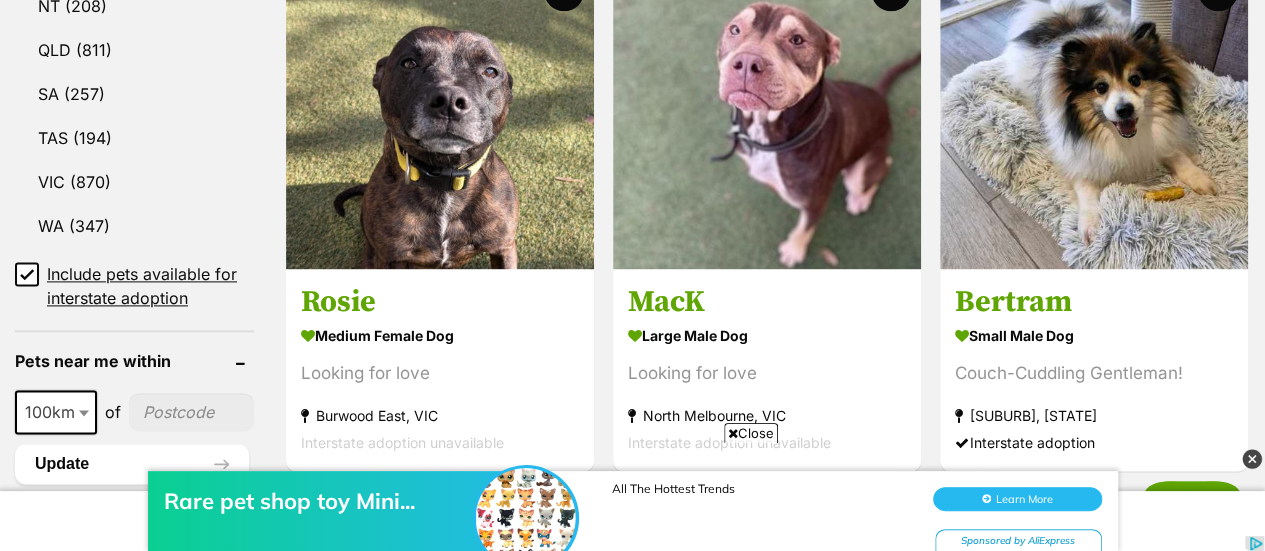 click at bounding box center (191, 412) 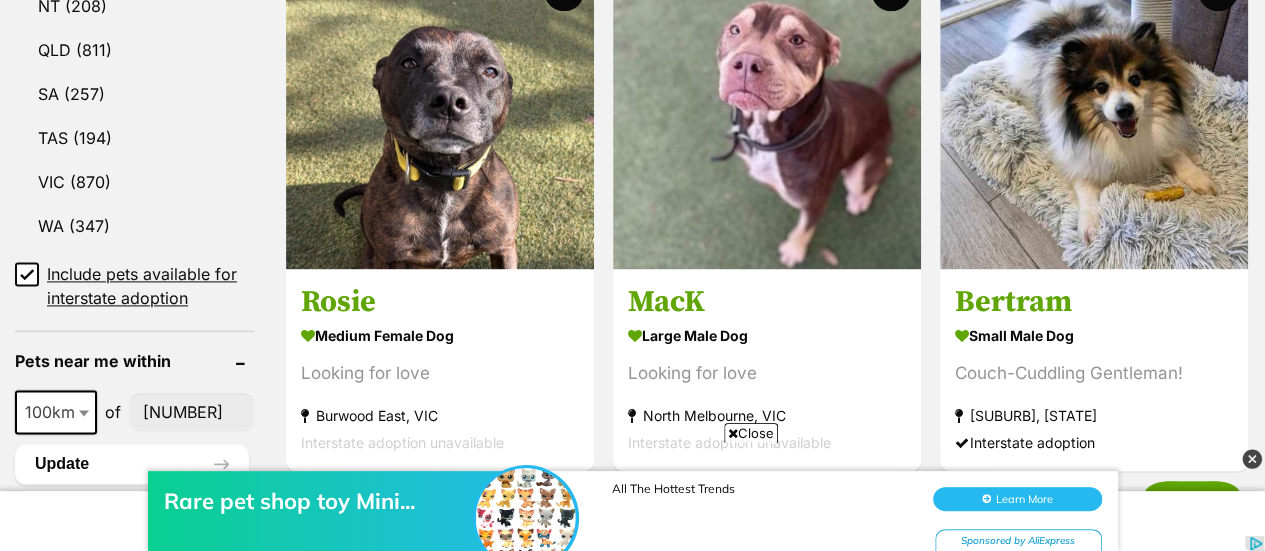 click on "Rare pet shop toy Mini...
All The Hottest Trends
Learn More
Sponsored by AliExpress" at bounding box center [632, 501] 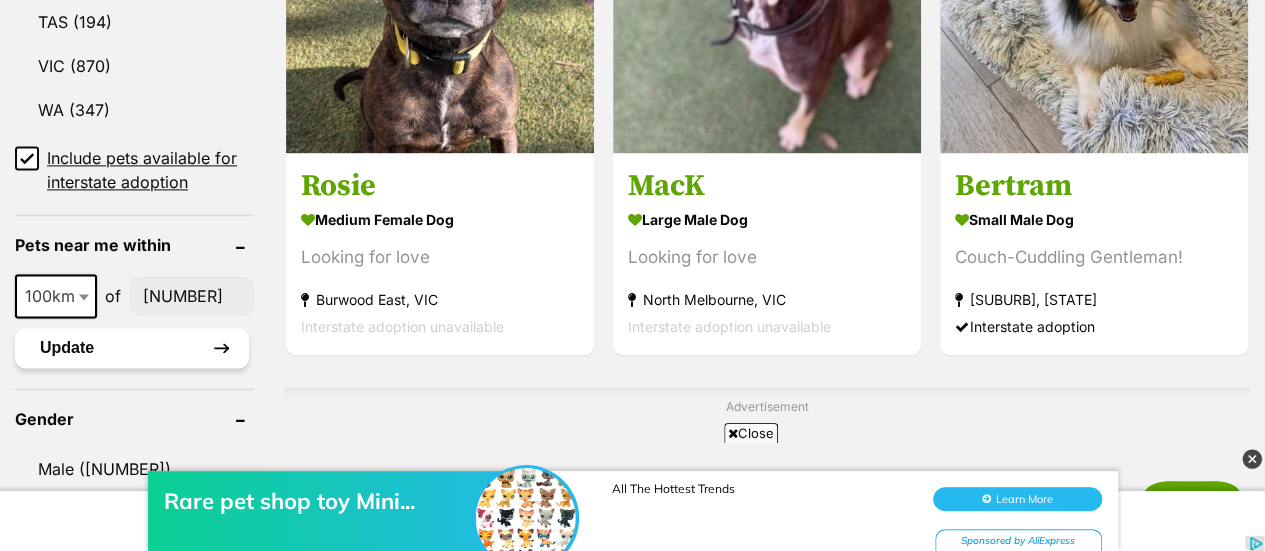 click on "Update" at bounding box center (132, 348) 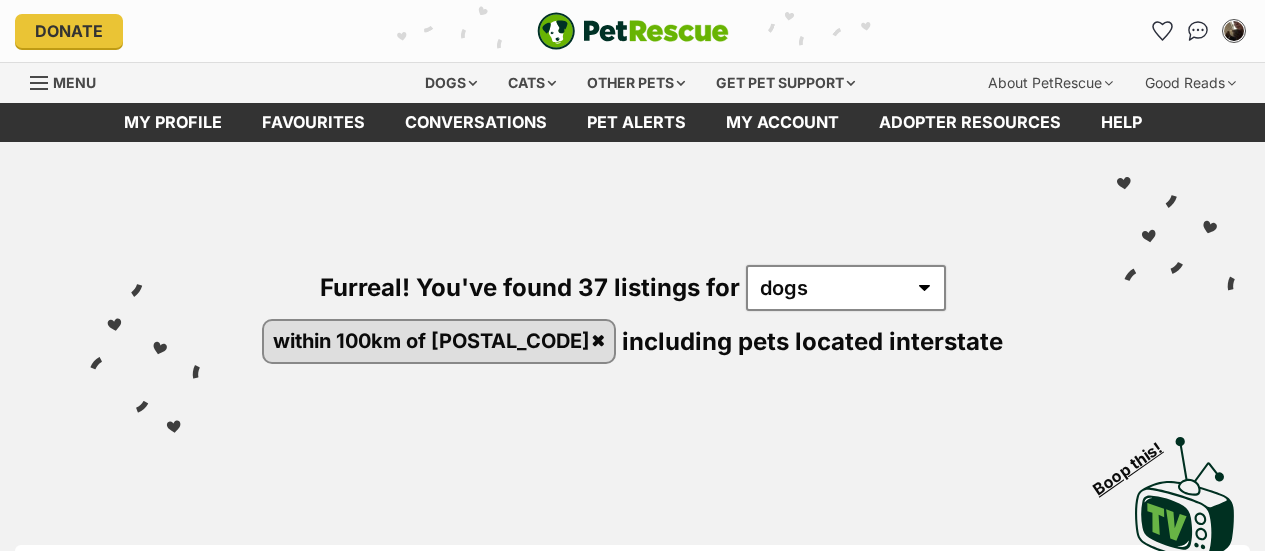 scroll, scrollTop: 0, scrollLeft: 0, axis: both 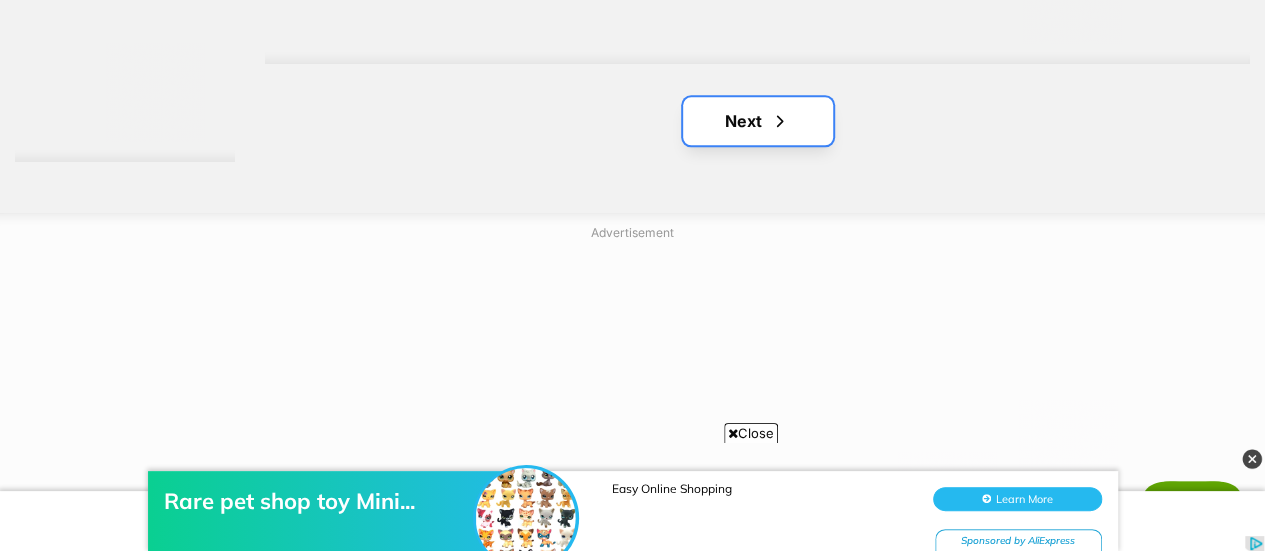 click on "Next" at bounding box center (758, 121) 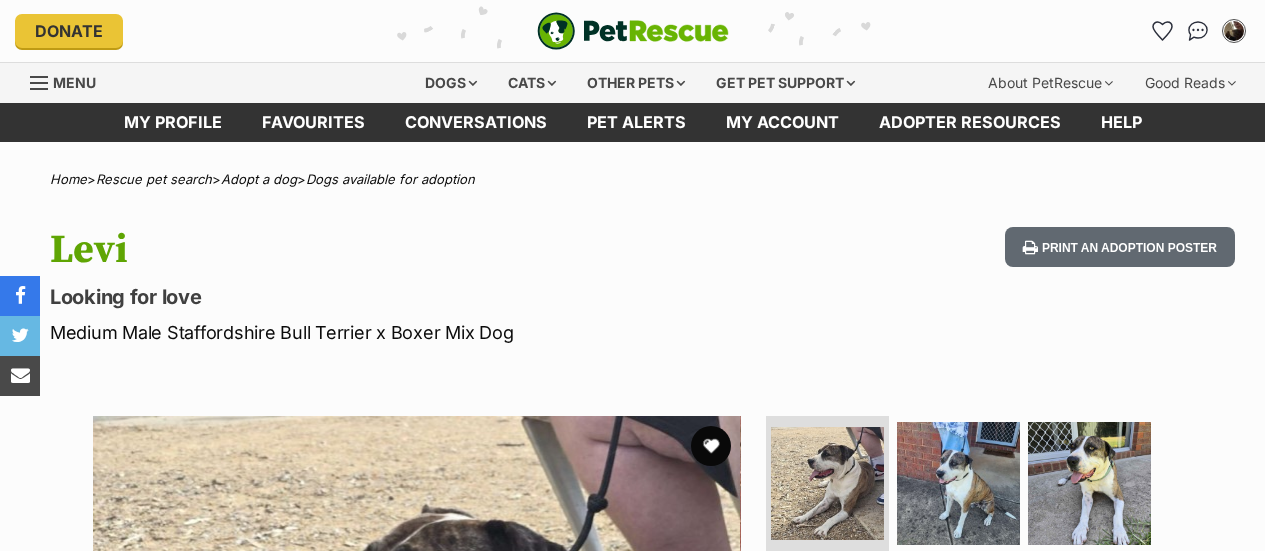 scroll, scrollTop: 0, scrollLeft: 0, axis: both 